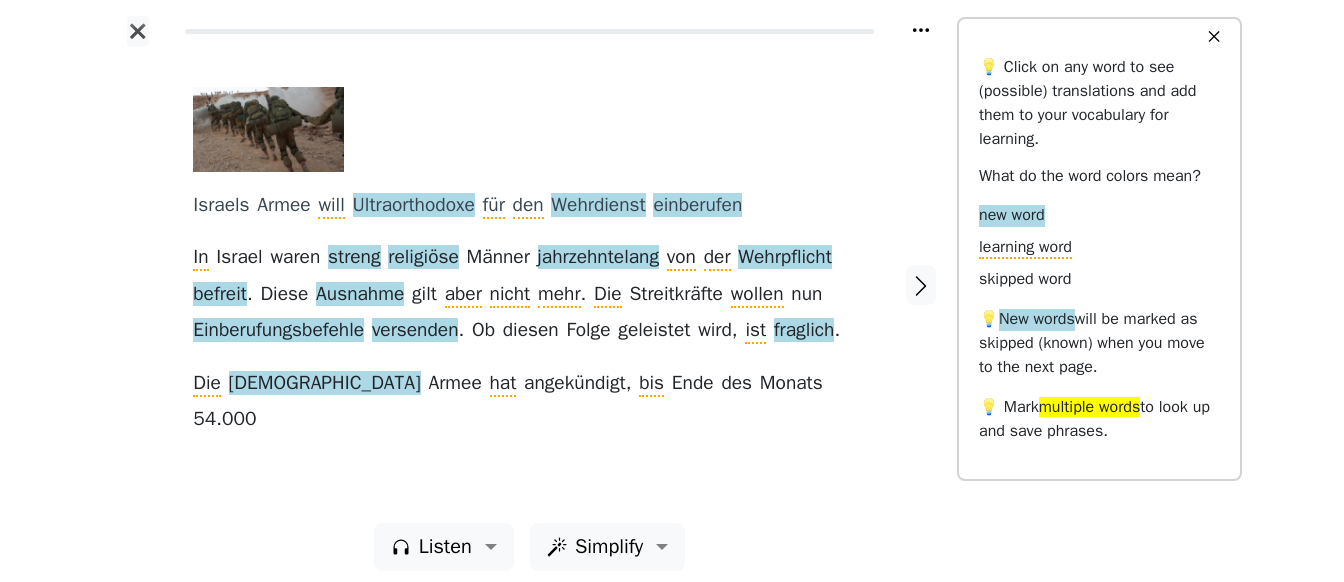 scroll, scrollTop: 0, scrollLeft: 0, axis: both 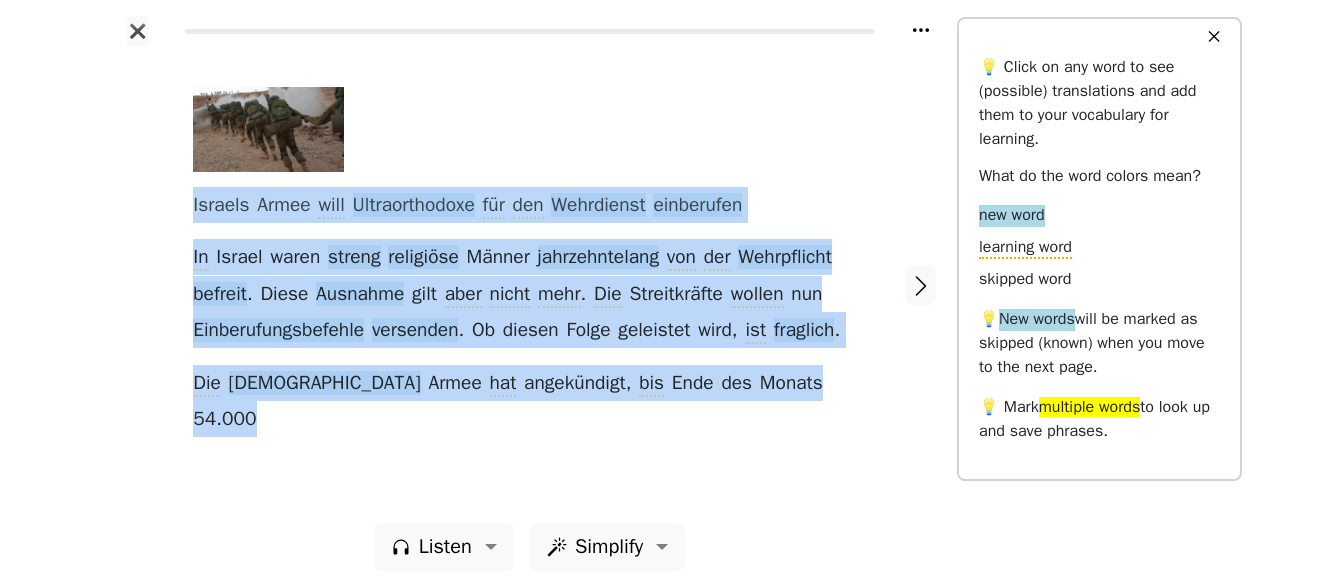 drag, startPoint x: 181, startPoint y: 201, endPoint x: 811, endPoint y: 412, distance: 664.3952 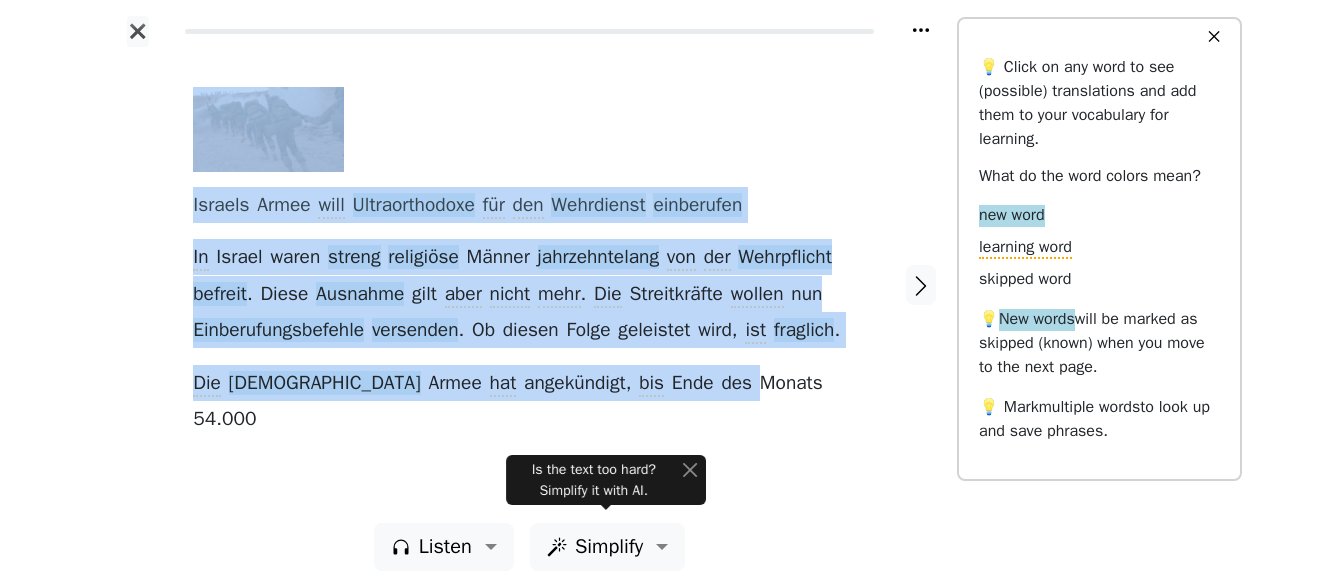 drag, startPoint x: 660, startPoint y: 373, endPoint x: 111, endPoint y: 188, distance: 579.3324 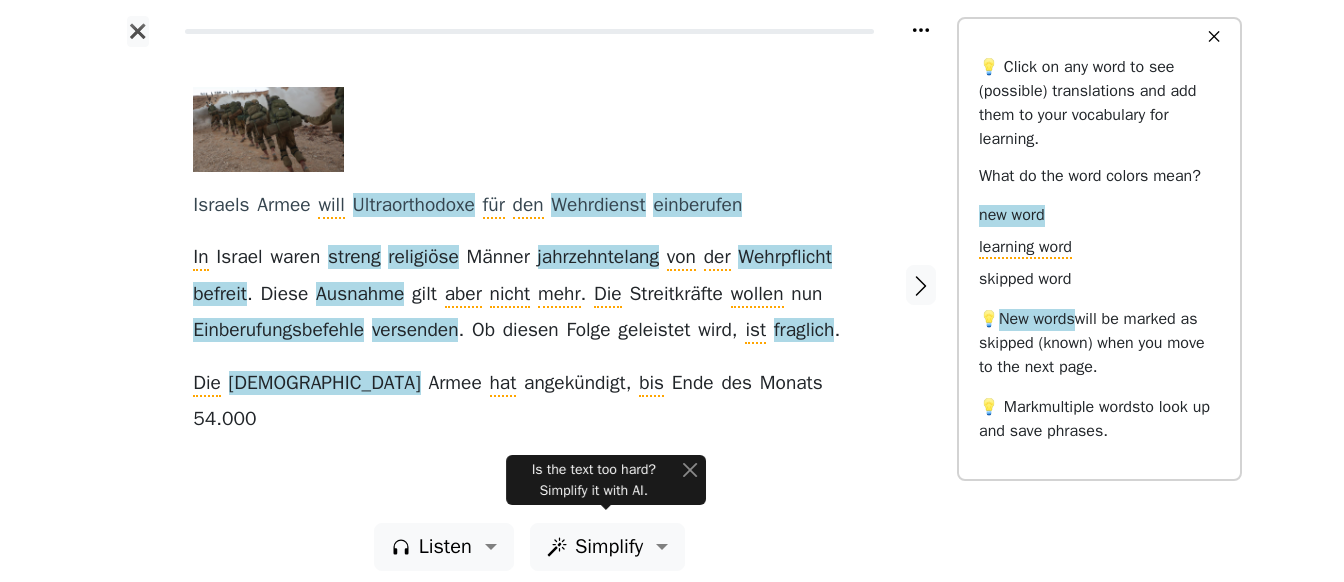 click at bounding box center [137, 285] 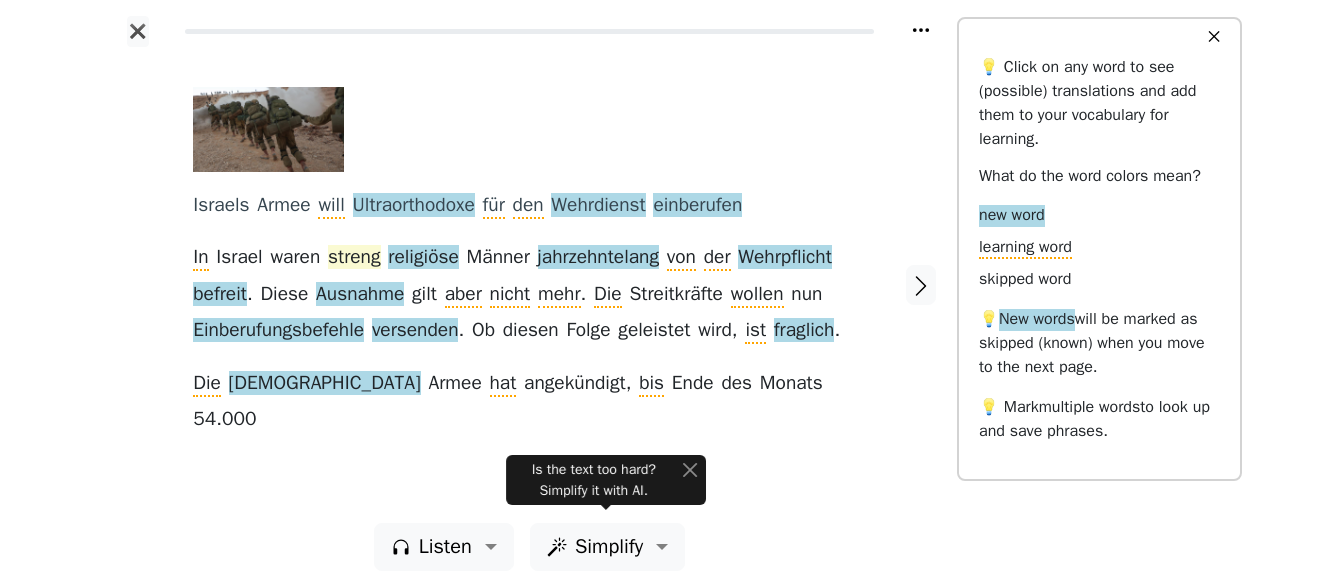 click on "streng" at bounding box center (354, 258) 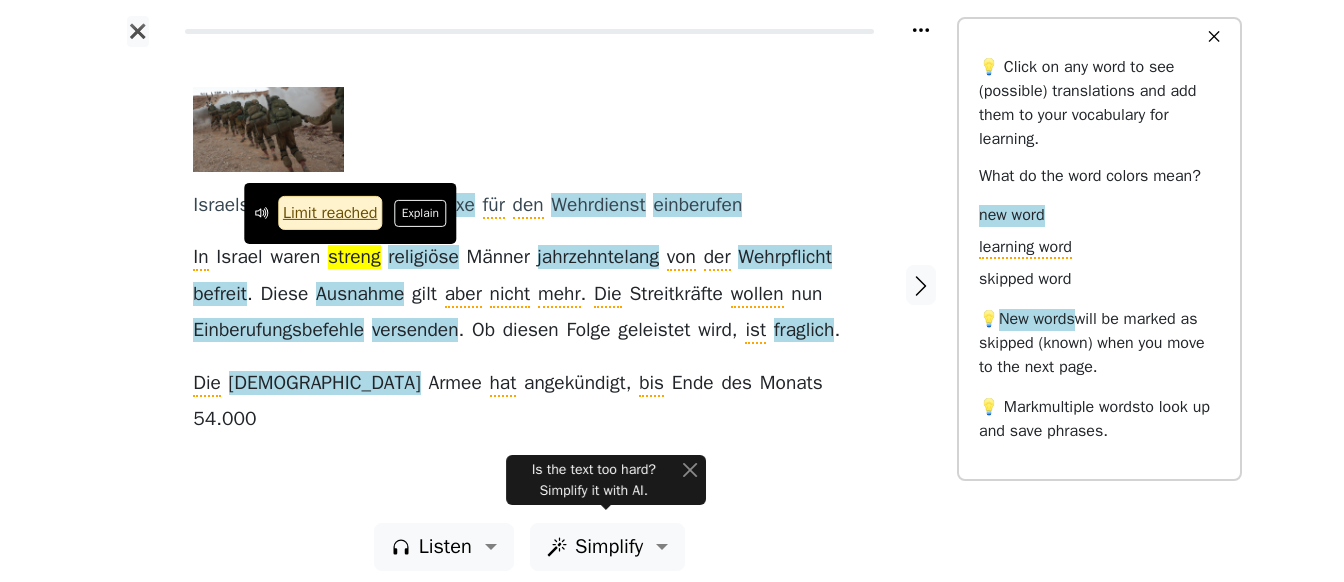 click at bounding box center (137, 285) 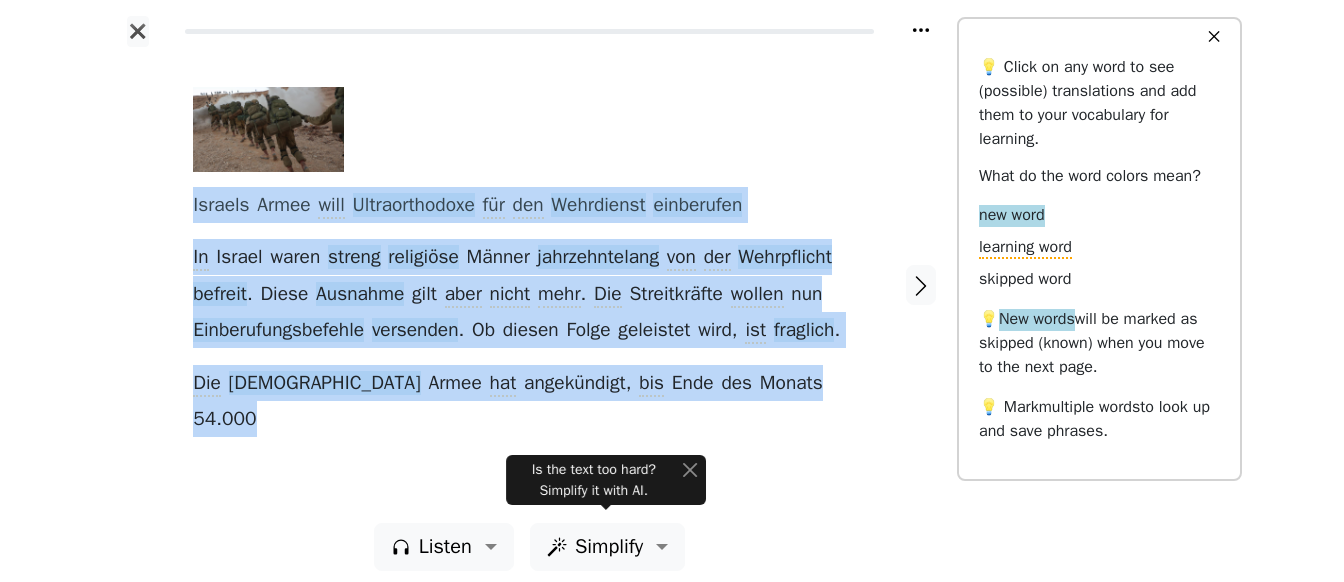 copy on "[DEMOGRAPHIC_DATA]   Armee   will   Ultraorthodoxe   für   den   Wehrdienst   einberufen In   [GEOGRAPHIC_DATA]   waren   streng   religiöse   Männer   jahrzehntelang   von   der   Wehrpflicht   befreit .   Diese   Ausnahme   gilt   aber   nicht   mehr .   Die   Streitkräfte   wollen   nun   Einberufungsbefehle   versenden .   Ob   diesen   Folge   geleistet   wird ,   ist   fraglich . Die   [DEMOGRAPHIC_DATA]   Armee   hat   angekündigt ,   bis   Ende   des   Monats   54 . 000" 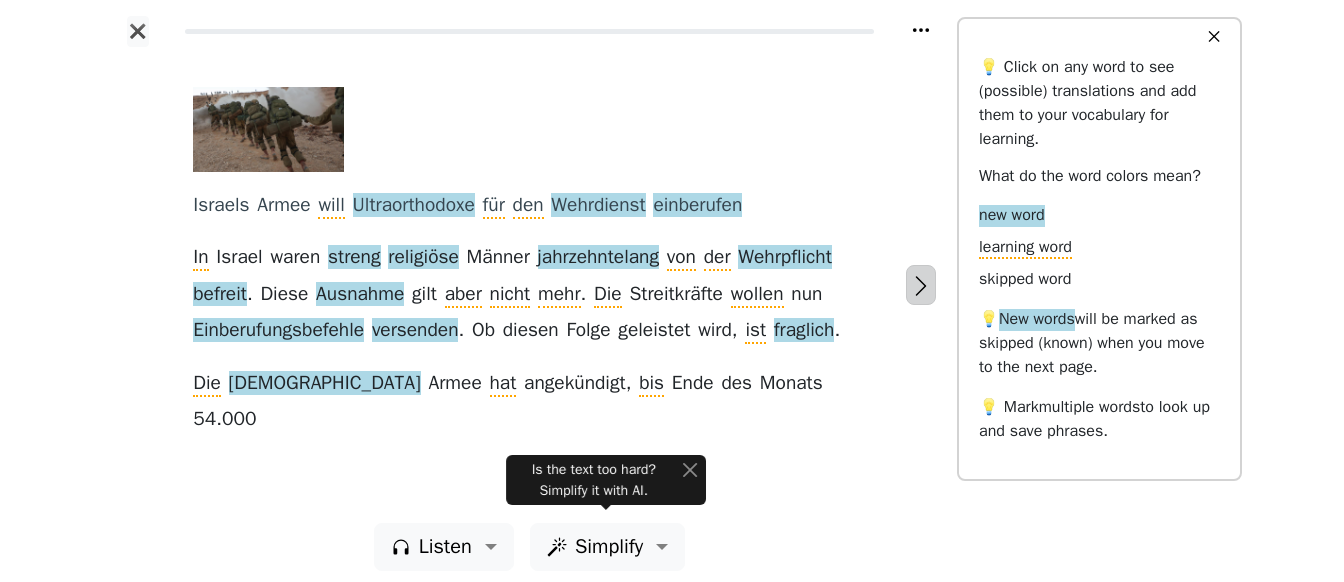 click 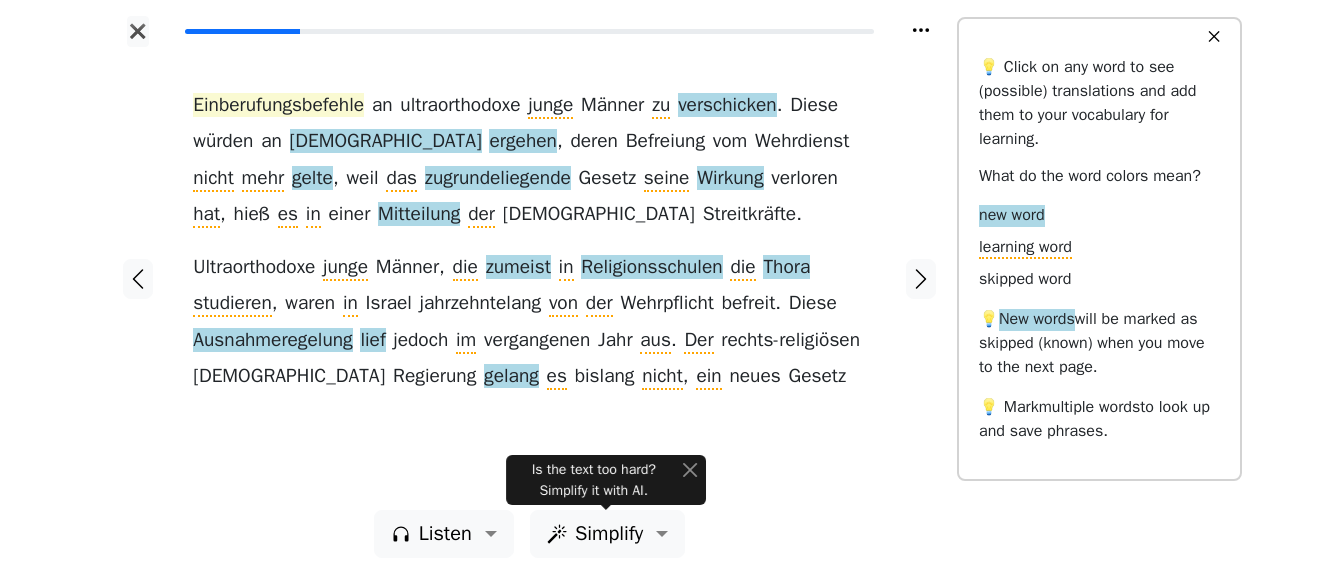 click on "Einberufungsbefehle" at bounding box center (278, 106) 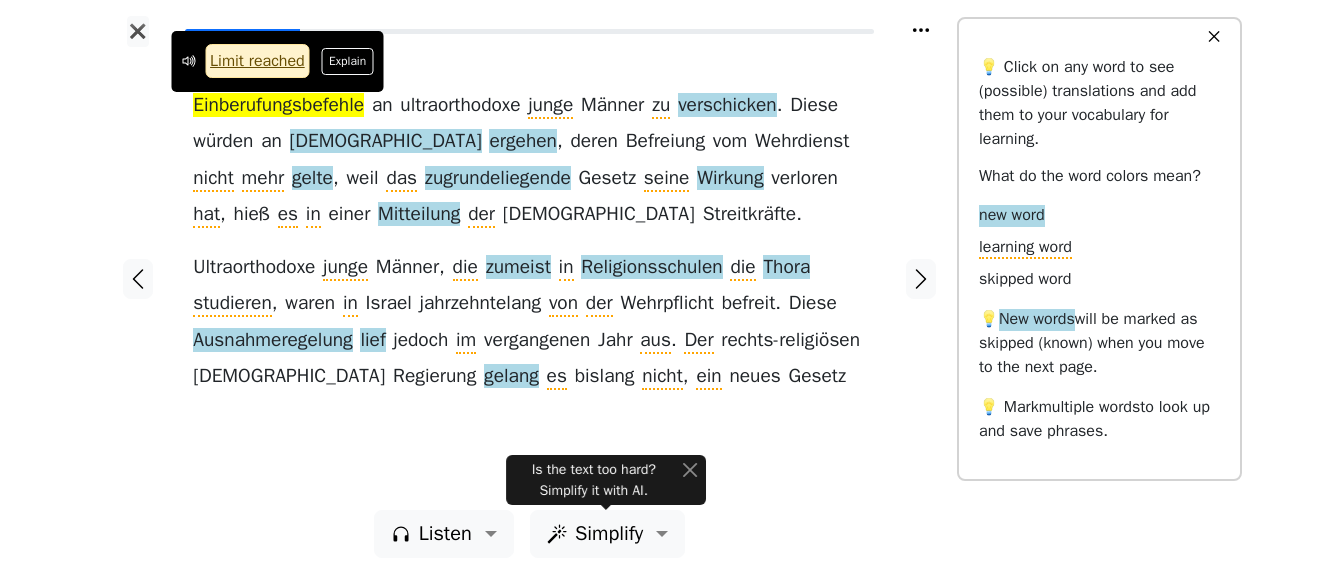 click on "Einberufungsbefehle   an   ultraorthodoxe   junge   Männer   zu   verschicken .   Diese   würden   an   [DEMOGRAPHIC_DATA]   ergehen ,   deren   Befreiung   vom   Wehrdienst   nicht   mehr   gelte ,   weil   das   zugrundeliegende   Gesetz   seine   Wirkung   verloren   hat ,   hieß   es   in   einer   Mitteilung   der   [DEMOGRAPHIC_DATA]   Streitkräfte . Ultraorthodoxe   junge   Männer ,   die   zumeist   in   [DEMOGRAPHIC_DATA]   die   [DEMOGRAPHIC_DATA]   studieren ,   waren   in   [GEOGRAPHIC_DATA]   jahrzehntelang   von   der   Wehrpflicht   befreit .   Diese   Ausnahmeregelung   lief   jedoch   im   vergangenen   Jahr   aus .   Der   rechts-religiösen   israelischen   Regierung   gelang   es   bislang   nicht ,   ein   neues   Gesetz" at bounding box center [529, 278] 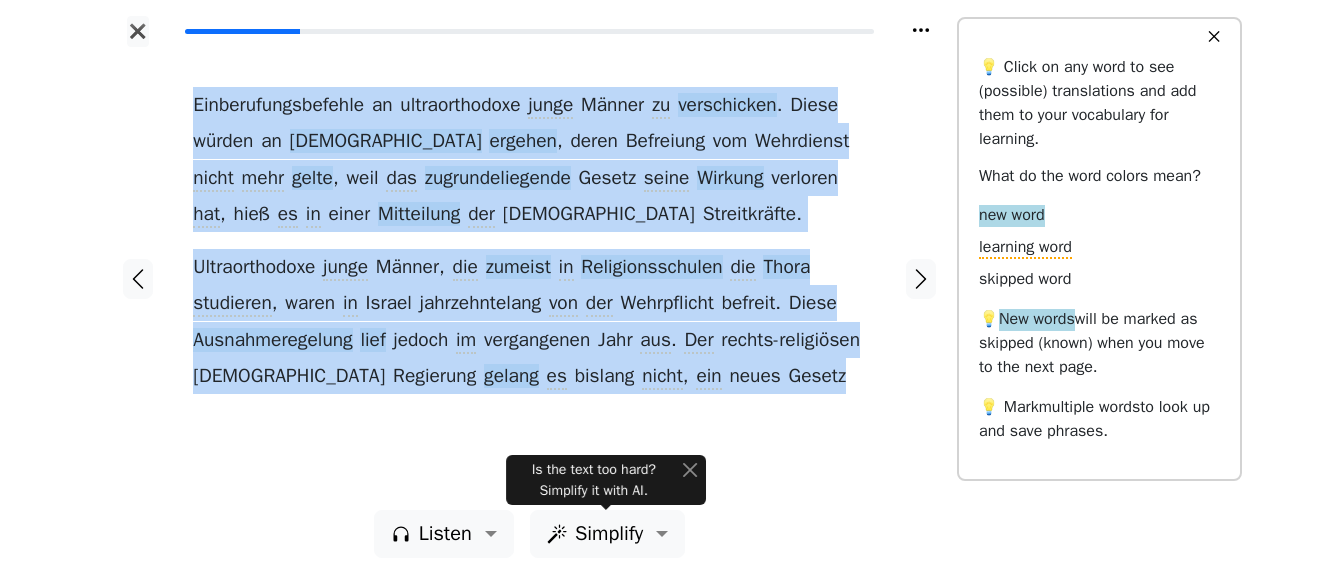 copy on "Einberufungsbefehle   an   ultraorthodoxe   junge   Männer   zu   verschicken .   Diese   würden   an   [DEMOGRAPHIC_DATA]   ergehen ,   deren   Befreiung   vom   Wehrdienst   nicht   mehr   gelte ,   weil   das   zugrundeliegende   Gesetz   seine   Wirkung   verloren   hat ,   hieß   es   in   einer   Mitteilung   der   [DEMOGRAPHIC_DATA]   Streitkräfte . Ultraorthodoxe   junge   Männer ,   die   zumeist   in   [DEMOGRAPHIC_DATA]   die   [DEMOGRAPHIC_DATA]   studieren ,   waren   in   [GEOGRAPHIC_DATA]   jahrzehntelang   von   der   Wehrpflicht   befreit .   Diese   Ausnahmeregelung   lief   jedoch   im   vergangenen   Jahr   aus .   Der   rechts-religiösen   israelischen   Regierung   gelang   es   bislang   nicht ,   ein   neues   Gesetz" 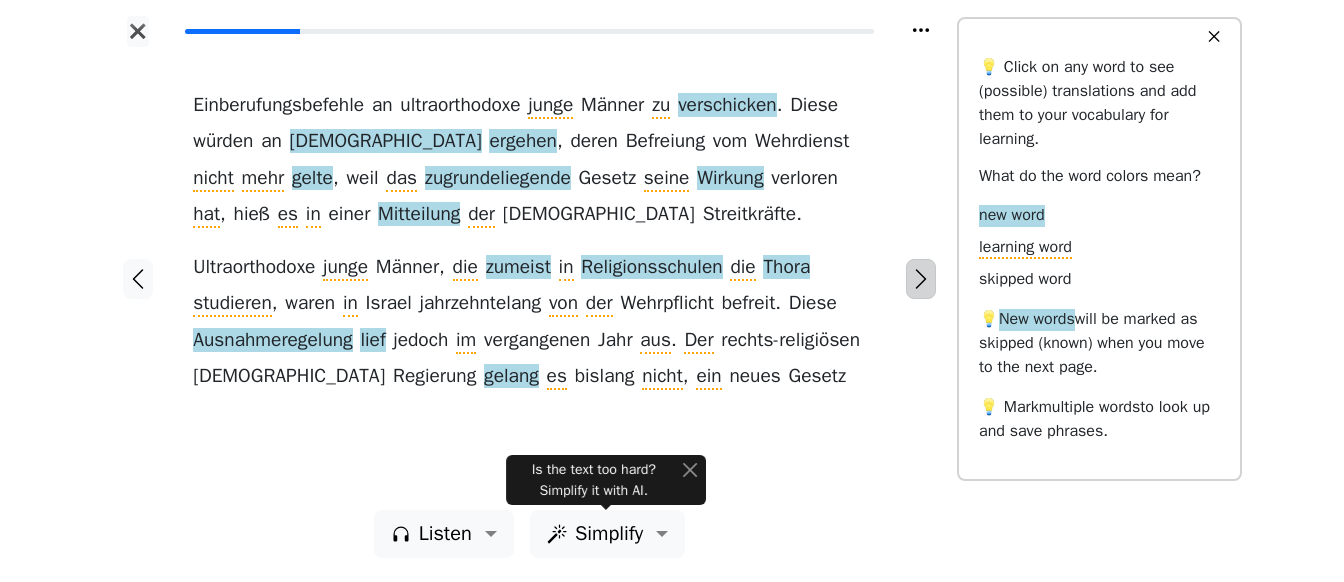 click 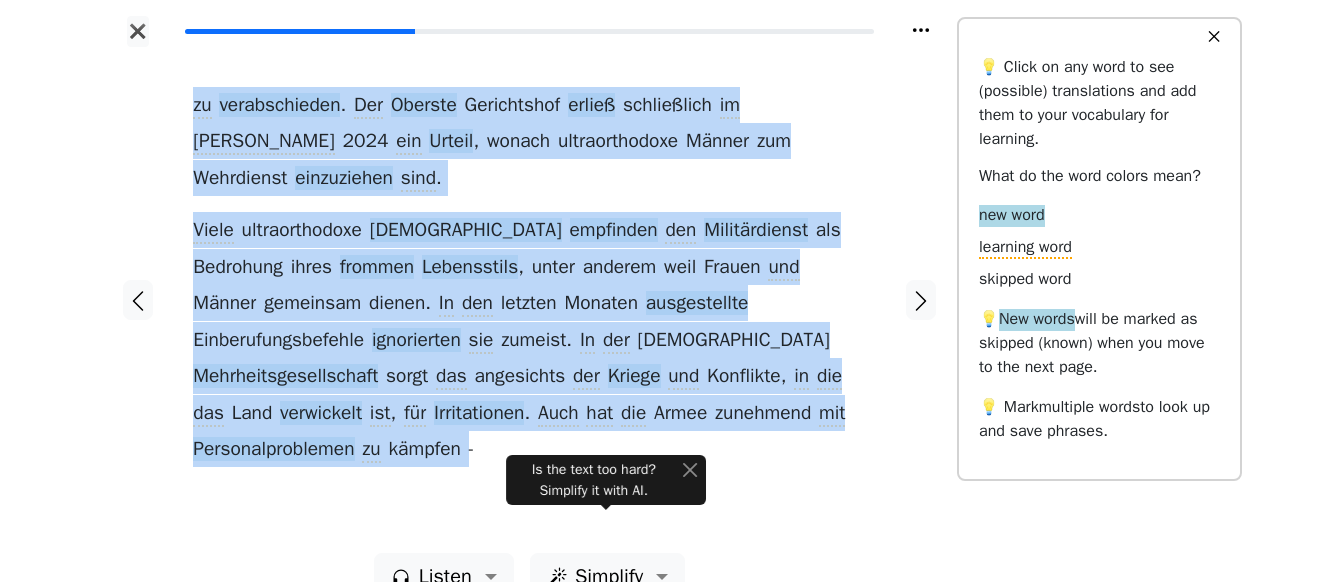 copy on "zu   verabschieden .   Der   Oberste   Gerichtshof   erließ   schließlich   im   [PERSON_NAME]   2024   ein   Urteil ,   wonach   ultraorthodoxe   Männer   zum   Wehrdienst   einzuziehen   sind . Viele   [DEMOGRAPHIC_DATA]   empfinden   den   Militärdienst   als   Bedrohung   ihres   frommen   Lebensstils ,   unter   anderem   weil   Frauen   und   Männer   gemeinsam   dienen .   In   den   letzten   Monaten   ausgestellte   Einberufungsbefehle   ignorierten   sie   zumeist .   In   der   israelischen   Mehrheitsgesellschaft   sorgt   das   angesichts   der   Kriege   und   Konflikte ,   in   die   das   Land   verwickelt   ist ,   für   Irritationen .   Auch   hat   die   Armee   zunehmend   mit   Personalproblemen   zu   kämpfen" 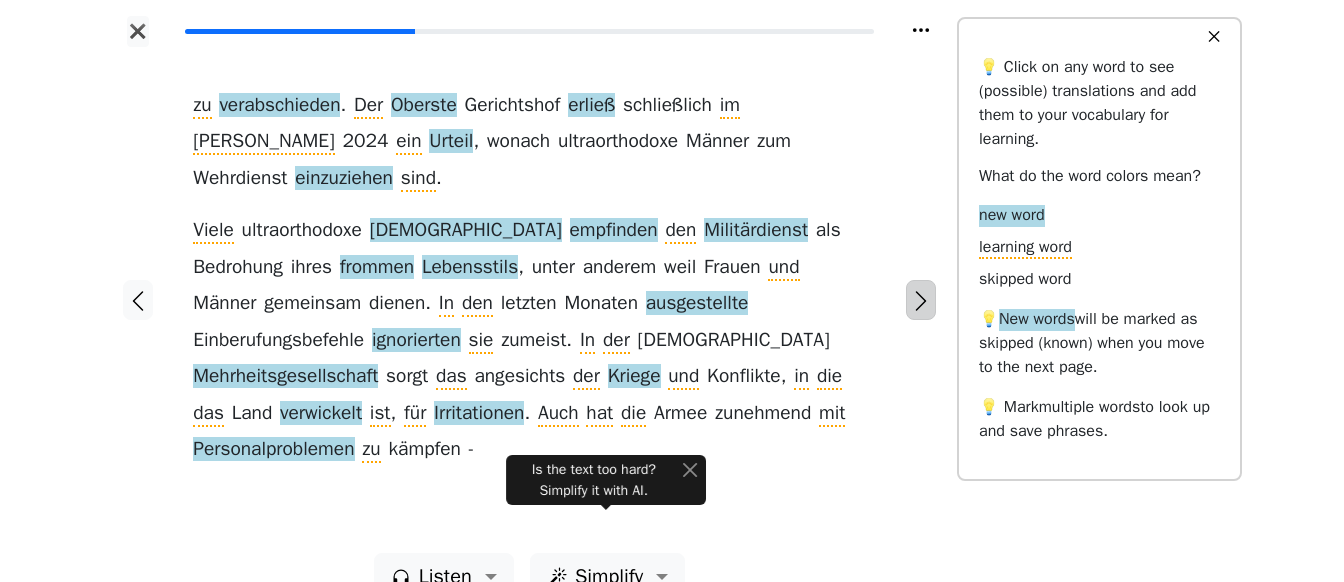 click 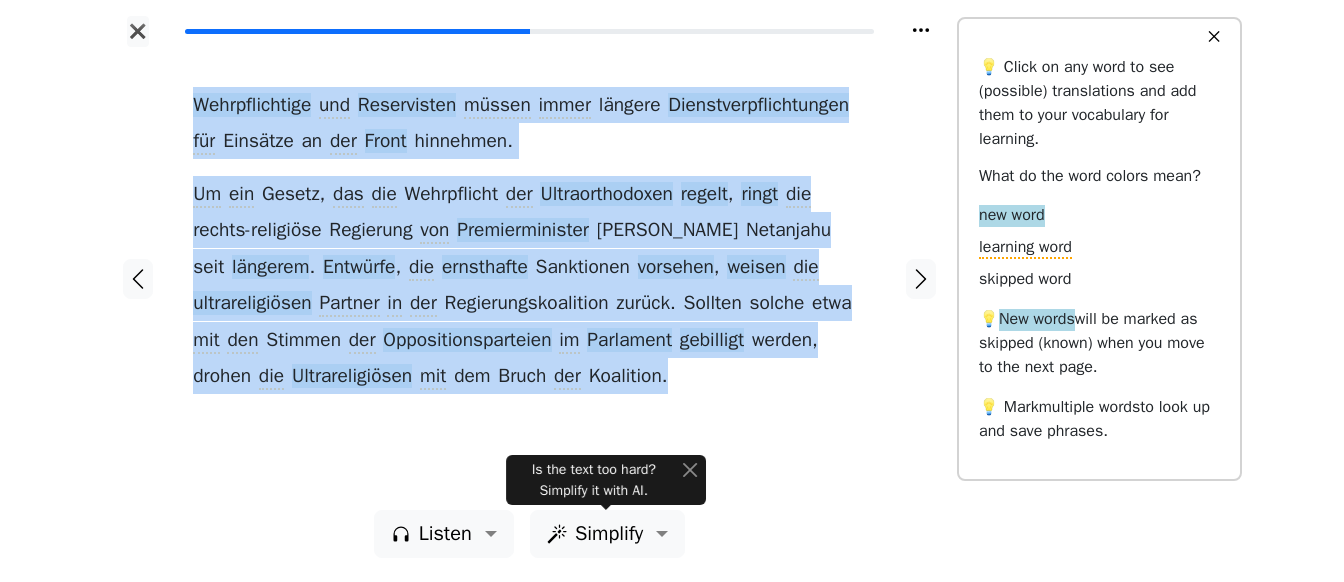 copy on "Wehrpflichtige   und   Reservisten   müssen   immer   längere   Dienstverpflichtungen   für   Einsätze   an   der   Front   hinnehmen . Um   ein   Gesetz ,   das   die   Wehrpflicht   der   Ultraorthodoxen   regelt ,   ringt   die   rechts-religiöse   Regierung   von   Premierminister   [PERSON_NAME]   seit   längerem .   Entwürfe ,   die   ernsthafte   Sanktionen   vorsehen ,   weisen   die   ultrareligiösen   Partner   in   der   Regierungskoalition   zurück .   Sollten   solche   etwa   mit   den   Stimmen   der   Oppositionsparteien   im   Parlament   gebilligt   werden ,   drohen   die   Ultrareligiösen   mit   dem   Bruch   der   Koalition ." 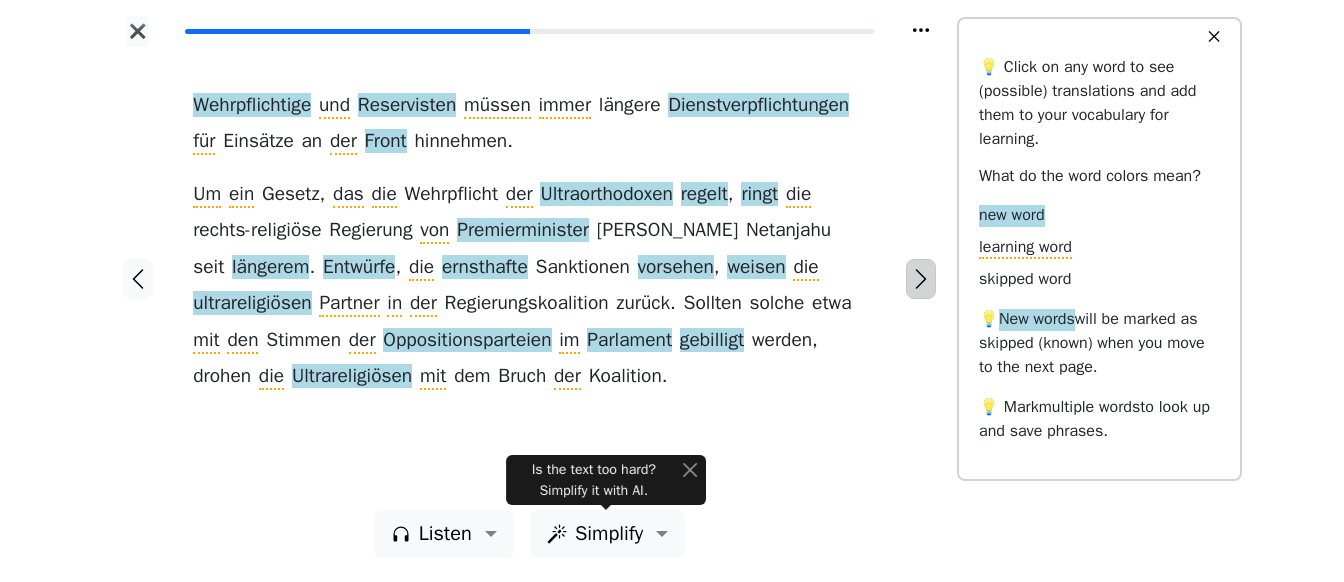 click 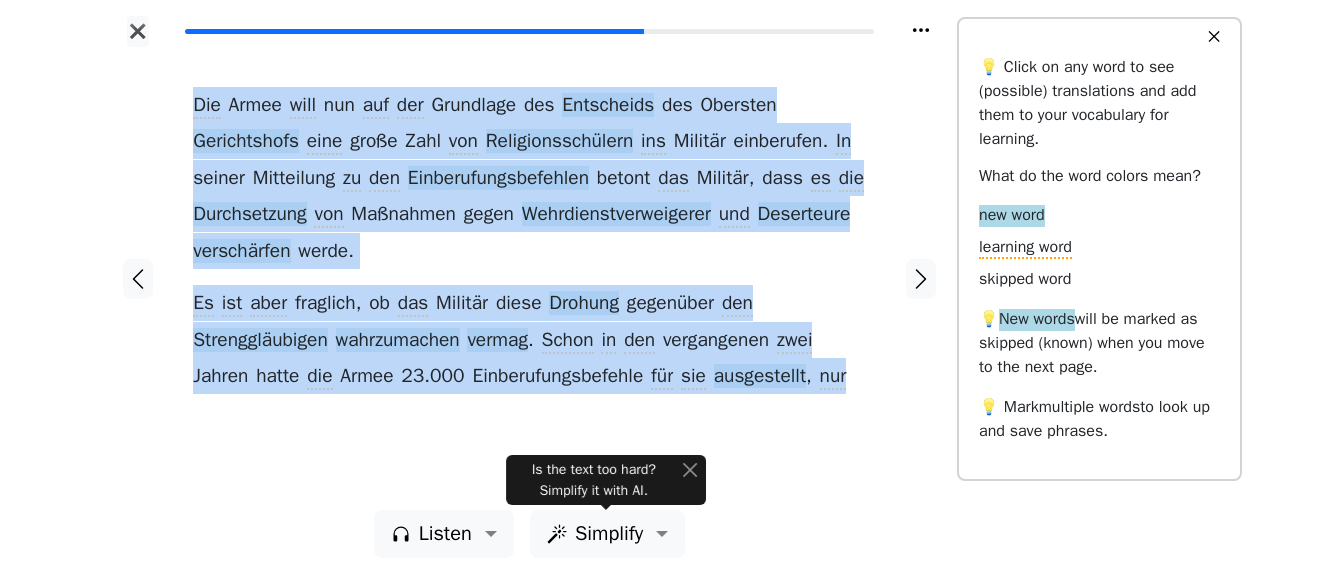 copy on "Die   Armee   will   nun   auf   der   Grundlage   des   Entscheids   des   Obersten   Gerichtshofs   eine   große   Zahl   von   [DEMOGRAPHIC_DATA]   ins   Militär   einberufen .   In   seiner   Mitteilung   zu   den   Einberufungsbefehlen   betont   das   Militär ,   dass   es   die   Durchsetzung   von   Maßnahmen   gegen   Wehrdienstverweigerer   und   Deserteure   verschärfen   werde . Es   ist   aber   fraglich ,   ob   das   Militär   diese   Drohung   gegenüber   den   Strenggläubigen   wahrzumachen   vermag .   Schon   in   den   vergangenen   zwei   Jahren   hatte   die   Armee   23 . 000   Einberufungsbefehle   für   sie   ausgestellt ,   nur" 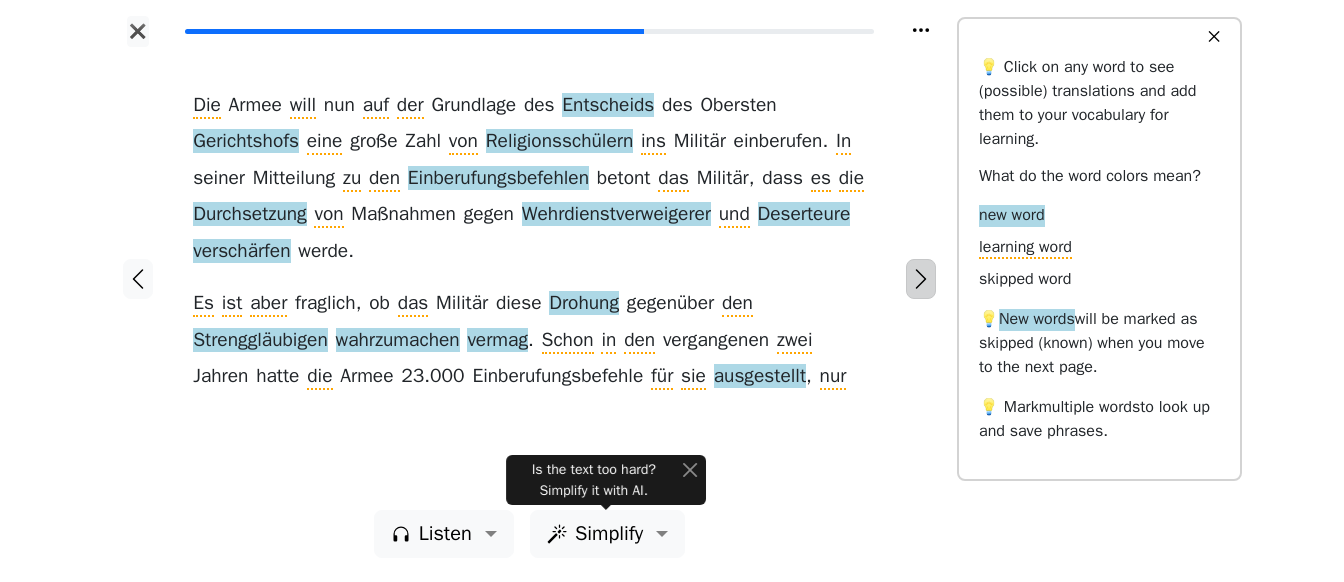 click 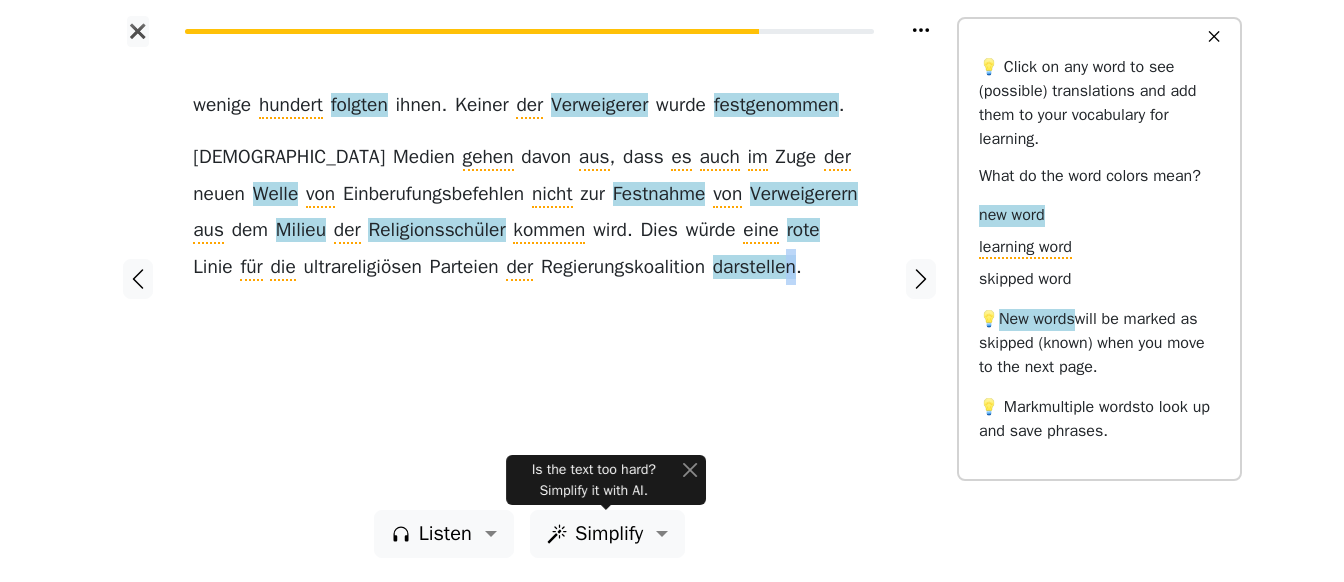 click on "wenige   hundert   folgten   ihnen .   Keiner   der   Verweigerer   wurde   festgenommen . Israelische   Medien   gehen   davon   aus ,   dass   es   auch   im   Zuge   der   neuen   Welle   von   Einberufungsbefehlen   nicht   zur   Festnahme   von   Verweigerern   aus   dem   Milieu   der   Religionsschüler   kommen   wird .   Dies   würde   eine   rote   Linie   für   die   ultrareligiösen   Parteien   der   Regierungskoalition   darstellen ." at bounding box center (529, 278) 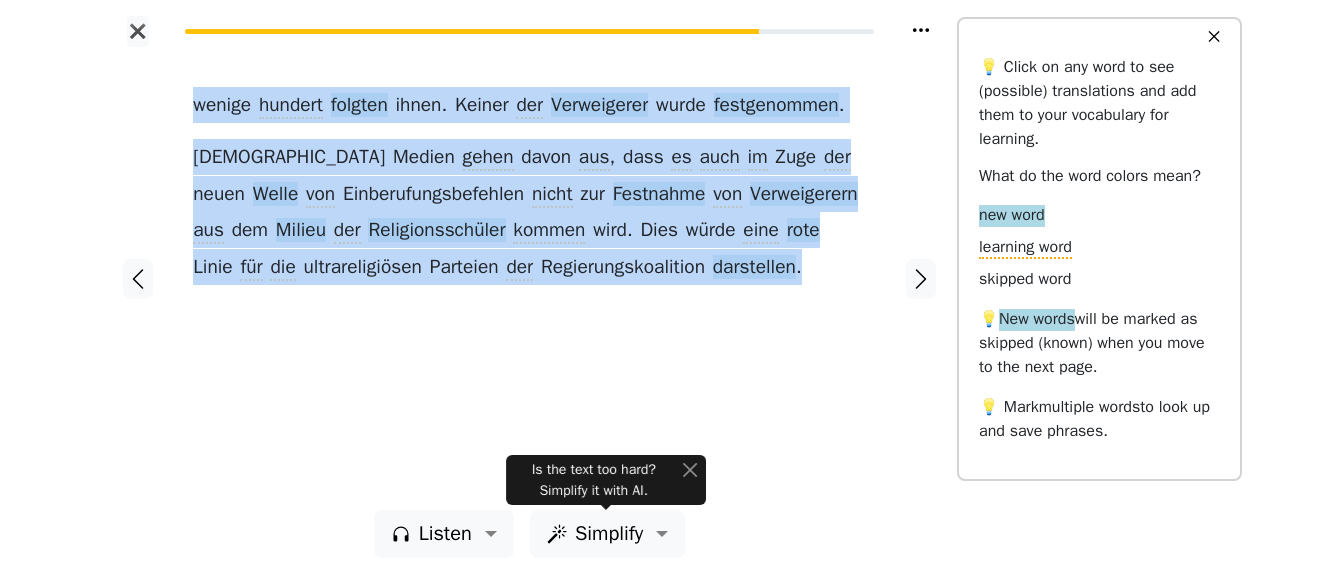 copy on "wenige   hundert   folgten   ihnen .   Keiner   der   Verweigerer   wurde   festgenommen . Israelische   Medien   gehen   davon   aus ,   dass   es   auch   im   Zuge   der   neuen   Welle   von   Einberufungsbefehlen   nicht   zur   Festnahme   von   Verweigerern   aus   dem   Milieu   der   Religionsschüler   kommen   wird .   Dies   würde   eine   rote   Linie   für   die   ultrareligiösen   Parteien   der   Regierungskoalition   darstellen ." 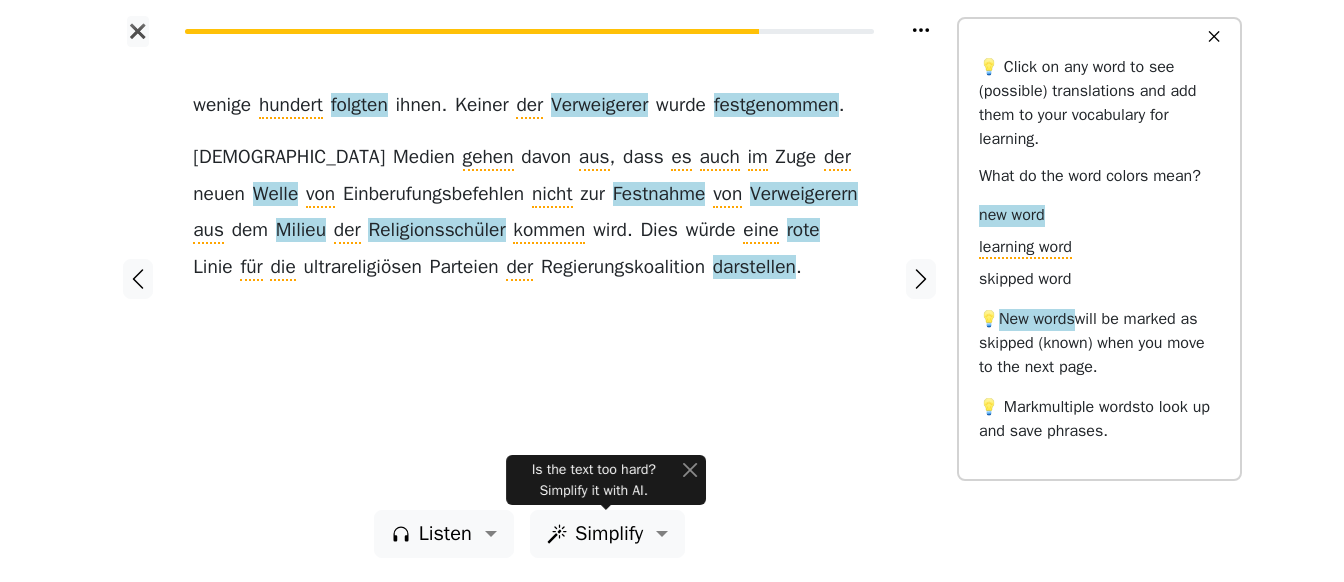 click on "wenige   hundert   folgten   ihnen .   Keiner   der   Verweigerer   wurde   festgenommen . Israelische   Medien   gehen   davon   aus ,   dass   es   auch   im   Zuge   der   neuen   Welle   von   Einberufungsbefehlen   nicht   zur   Festnahme   von   Verweigerern   aus   dem   Milieu   der   Religionsschüler   kommen   wird .   Dies   würde   eine   rote   Linie   für   die   ultrareligiösen   Parteien   der   Regierungskoalition   darstellen ." at bounding box center (529, 186) 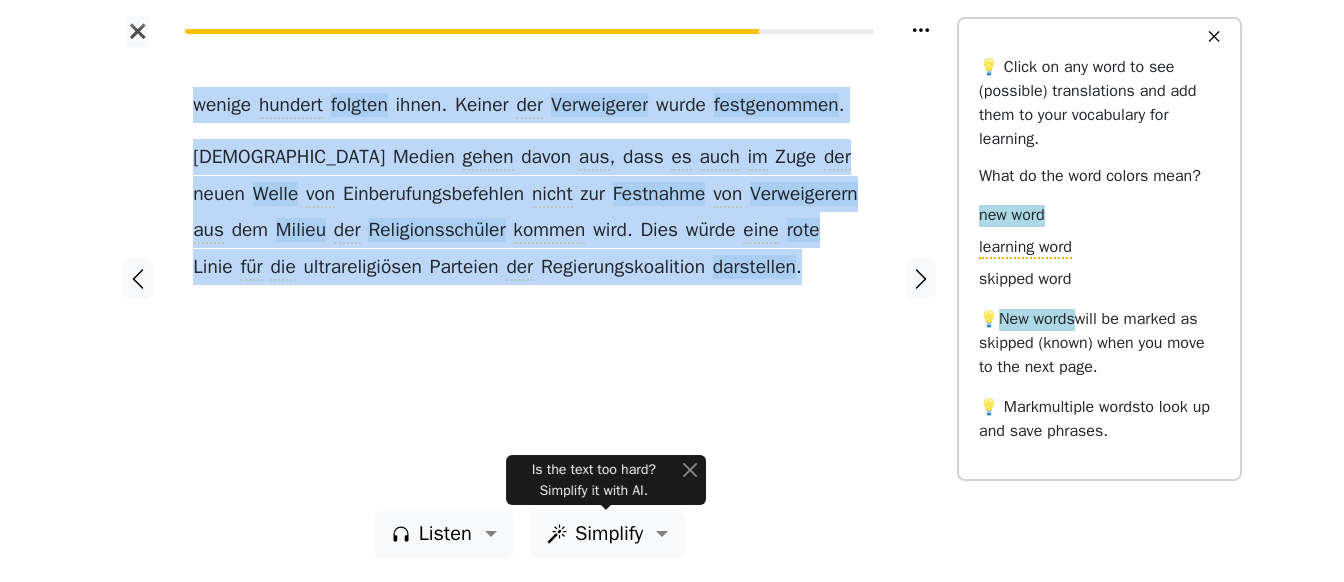 copy on "wenige   hundert   folgten   ihnen .   Keiner   der   Verweigerer   wurde   festgenommen . Israelische   Medien   gehen   davon   aus ,   dass   es   auch   im   Zuge   der   neuen   Welle   von   Einberufungsbefehlen   nicht   zur   Festnahme   von   Verweigerern   aus   dem   Milieu   der   Religionsschüler   kommen   wird .   Dies   würde   eine   rote   Linie   für   die   ultrareligiösen   Parteien   der   Regierungskoalition   darstellen ." 